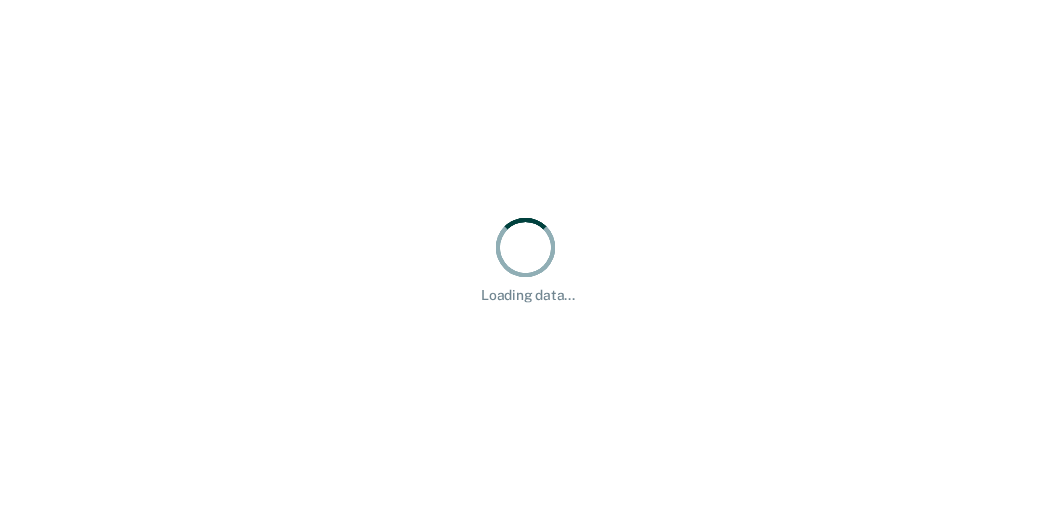 scroll, scrollTop: 0, scrollLeft: 0, axis: both 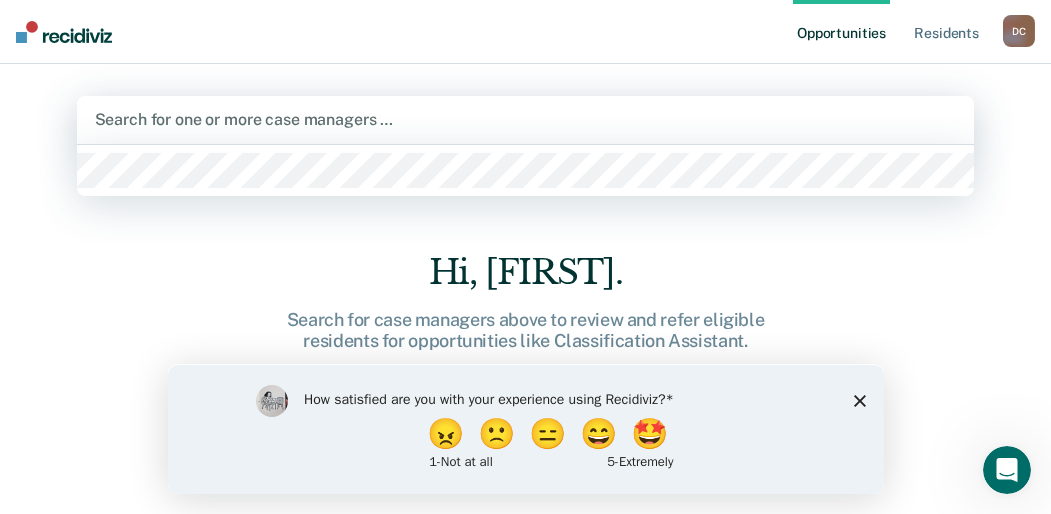 click at bounding box center (526, 119) 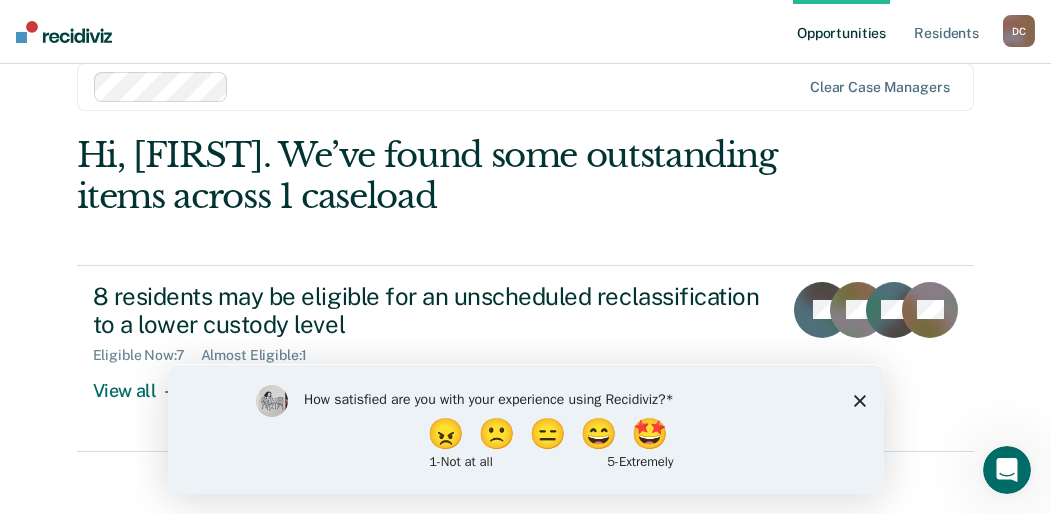 scroll, scrollTop: 49, scrollLeft: 0, axis: vertical 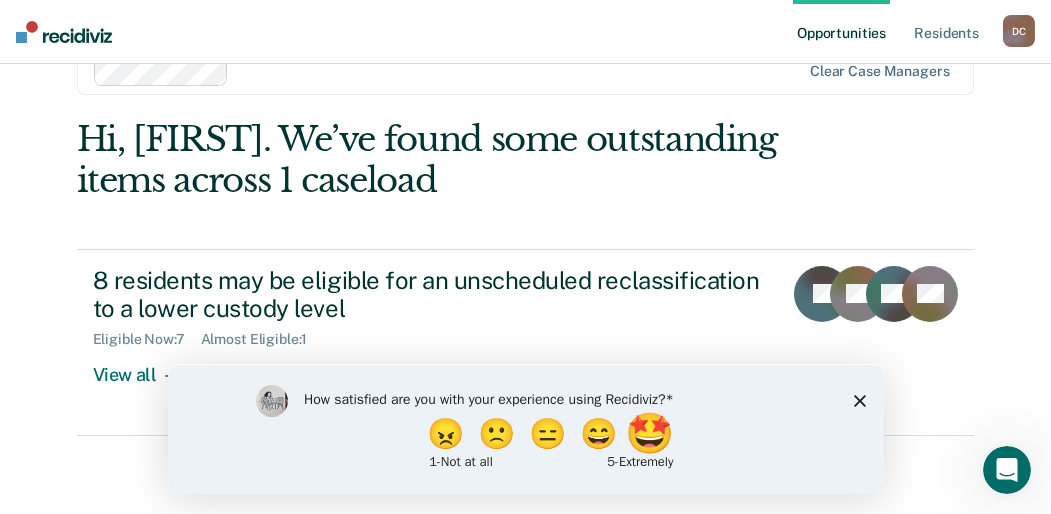 click on "🤩" at bounding box center [651, 433] 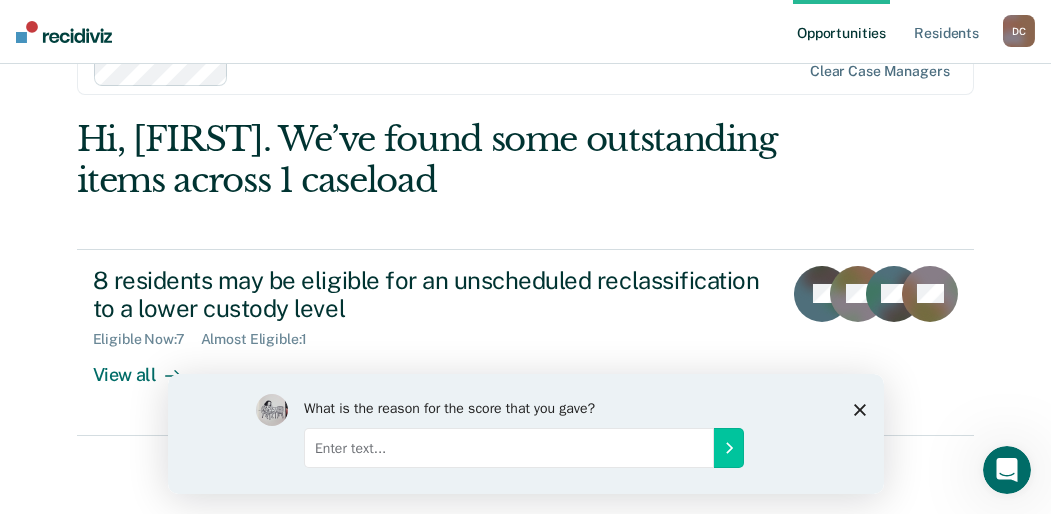click 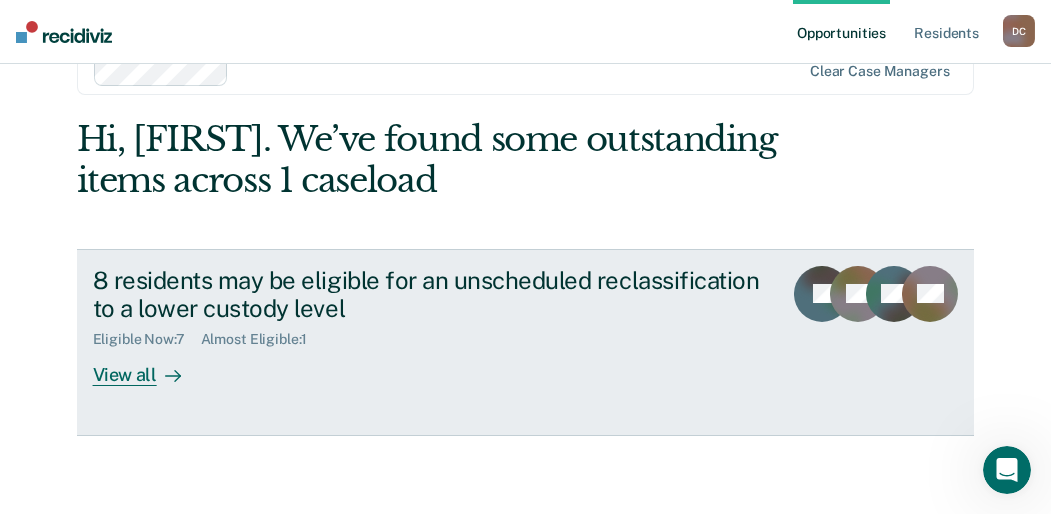 click on "8 residents may be eligible for an unscheduled reclassification to a lower custody level" at bounding box center [430, 295] 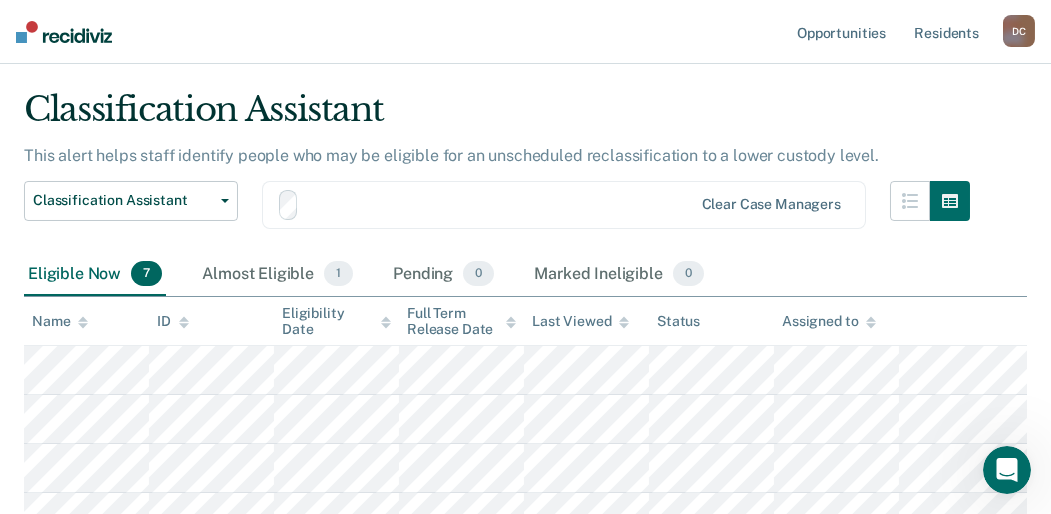 scroll, scrollTop: 0, scrollLeft: 0, axis: both 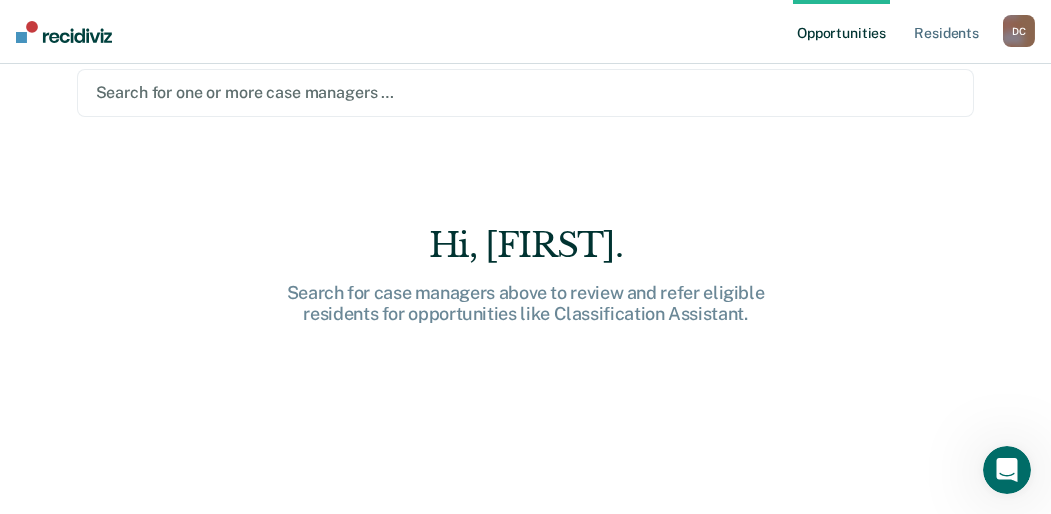 click at bounding box center (526, 92) 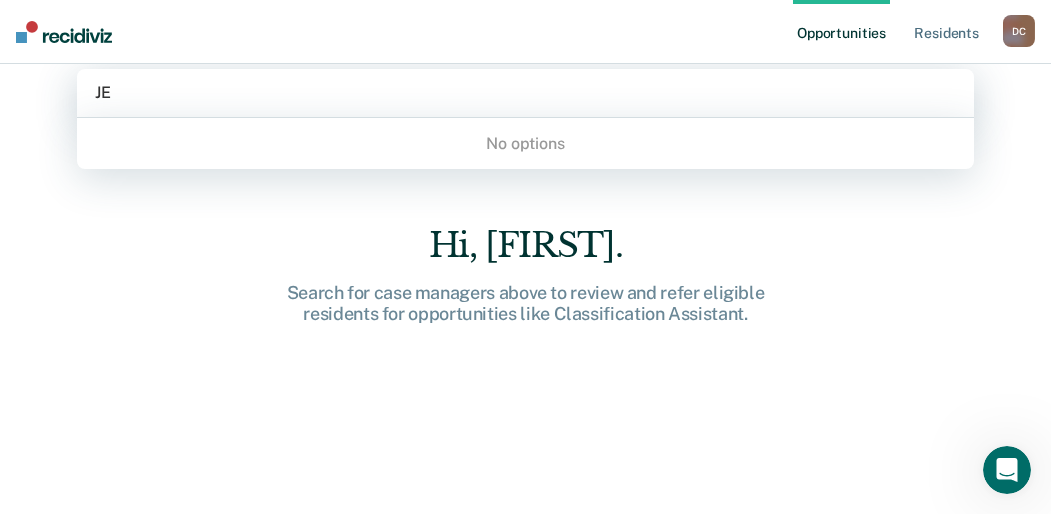 type on "J" 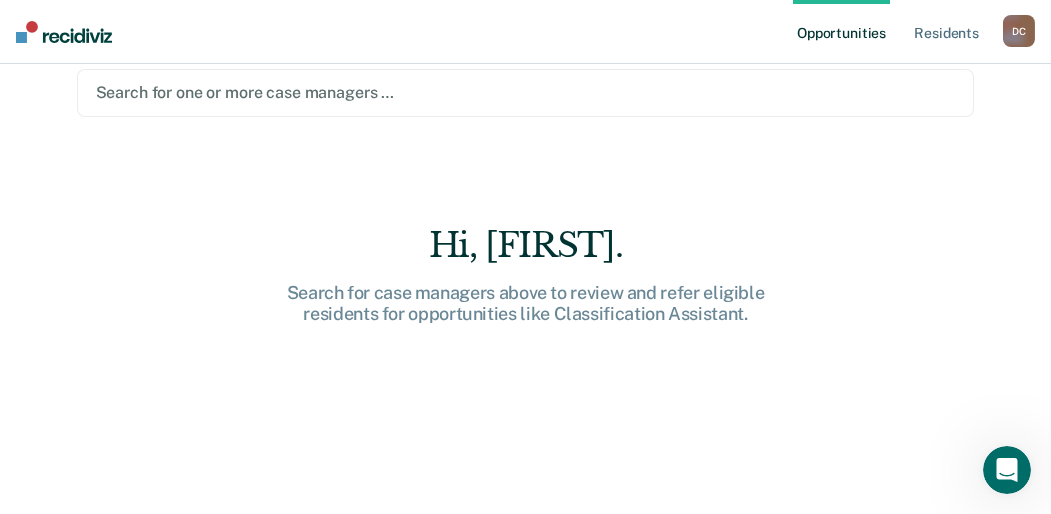 click at bounding box center (526, 92) 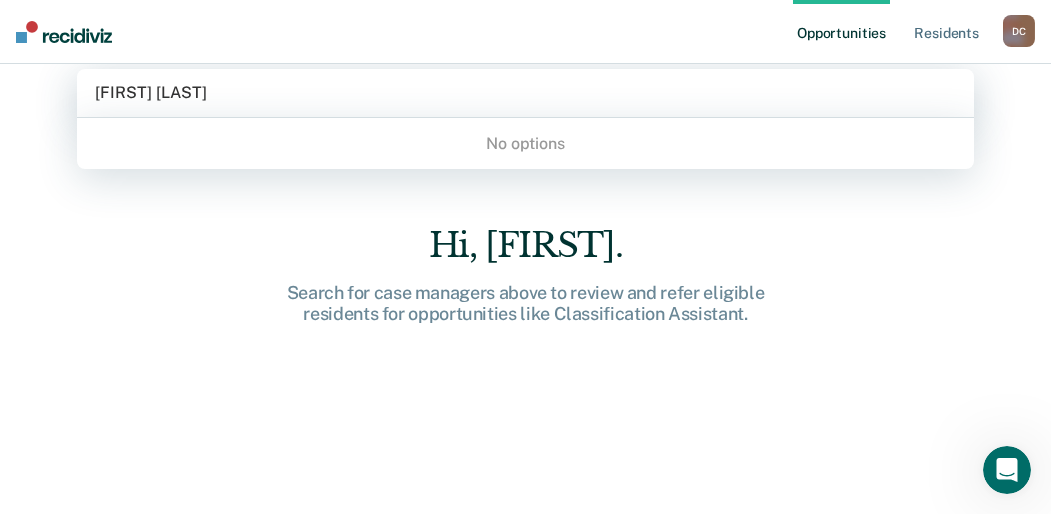 type on "[FIRST] [LAST]" 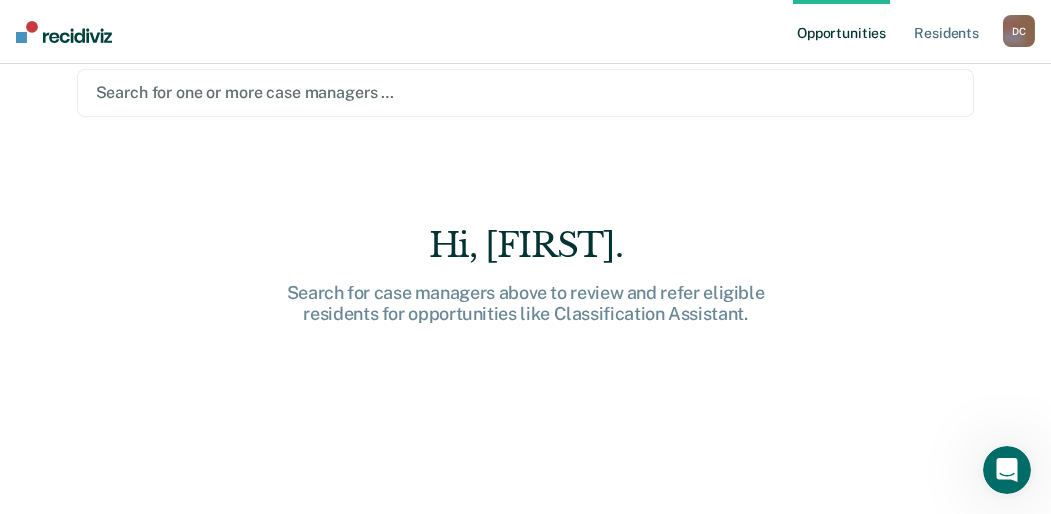 click on "Search for case managers above to review and refer eligible residents for
opportunities like Classification Assistant." at bounding box center [525, 303] 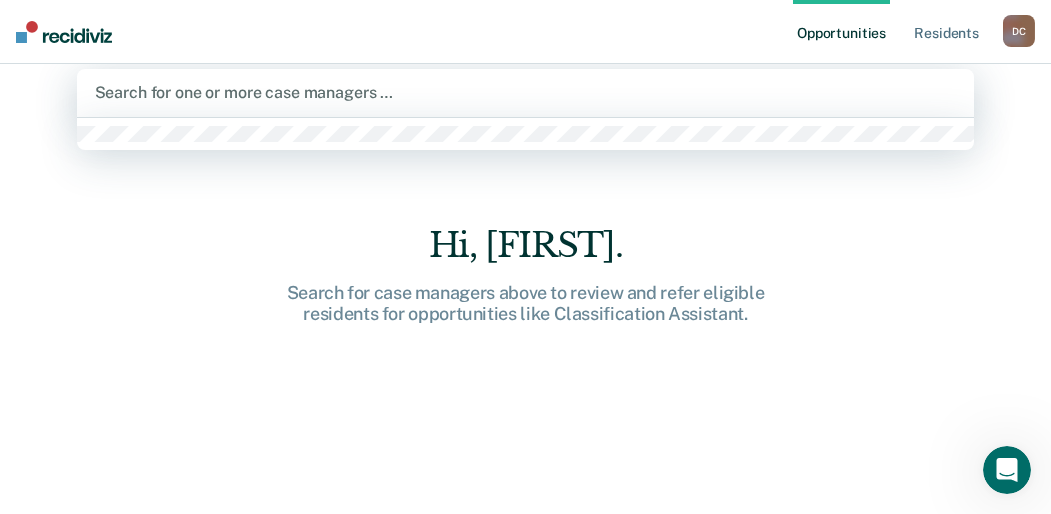 click at bounding box center [526, 92] 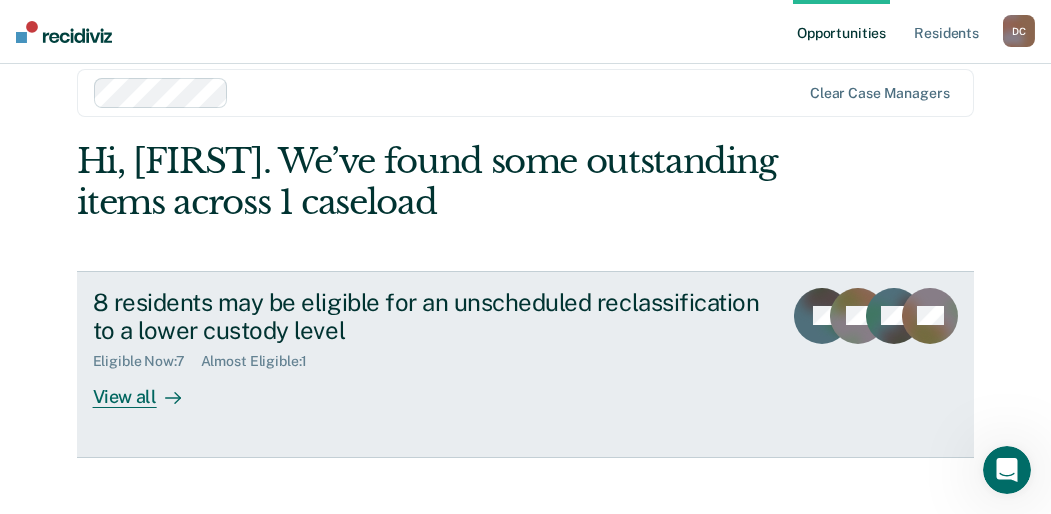 click on "View all" at bounding box center (149, 389) 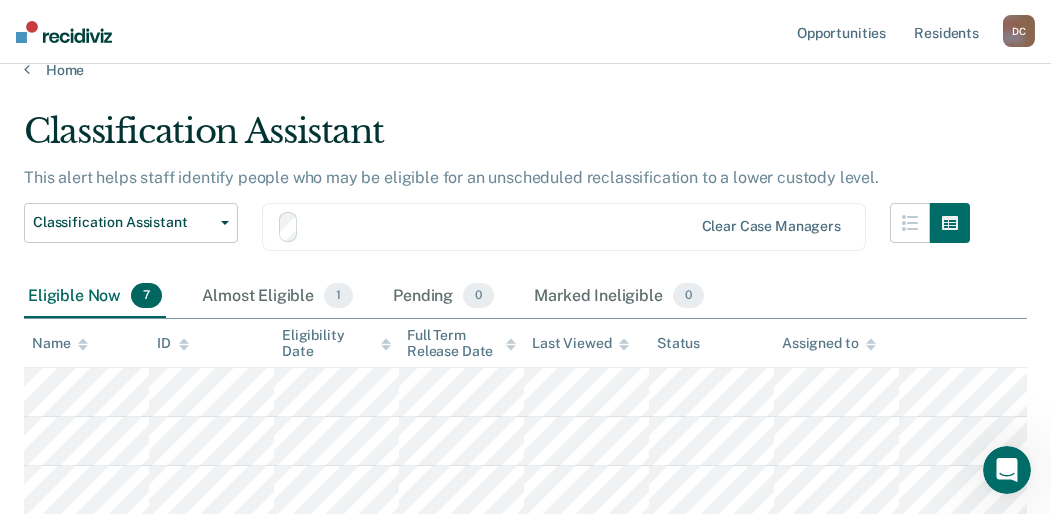 scroll, scrollTop: 0, scrollLeft: 0, axis: both 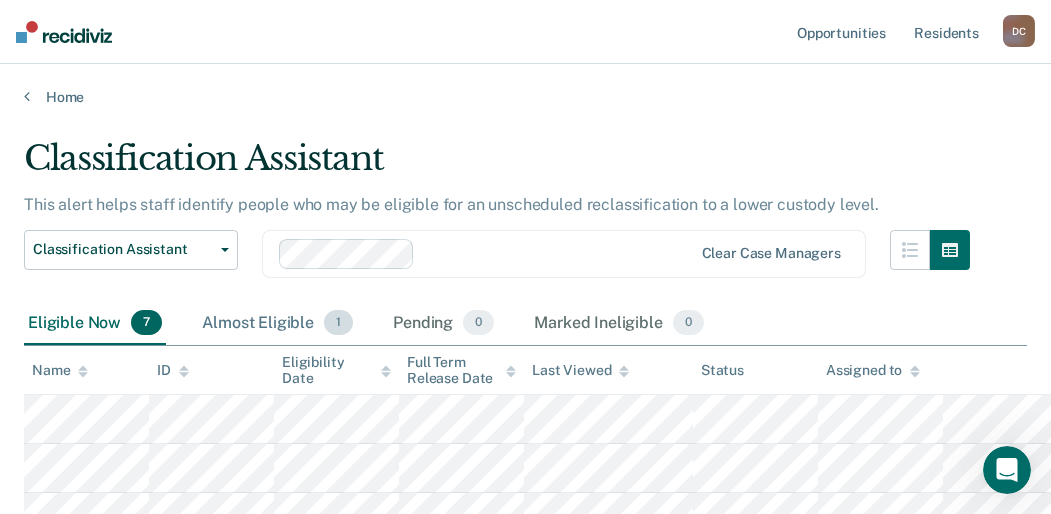 click on "Almost Eligible 1" at bounding box center (277, 324) 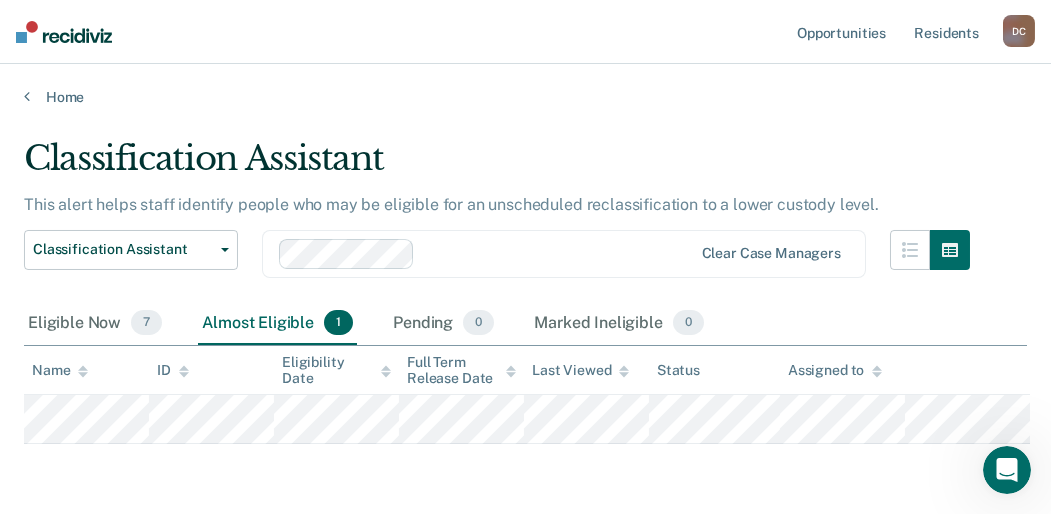 scroll, scrollTop: 27, scrollLeft: 0, axis: vertical 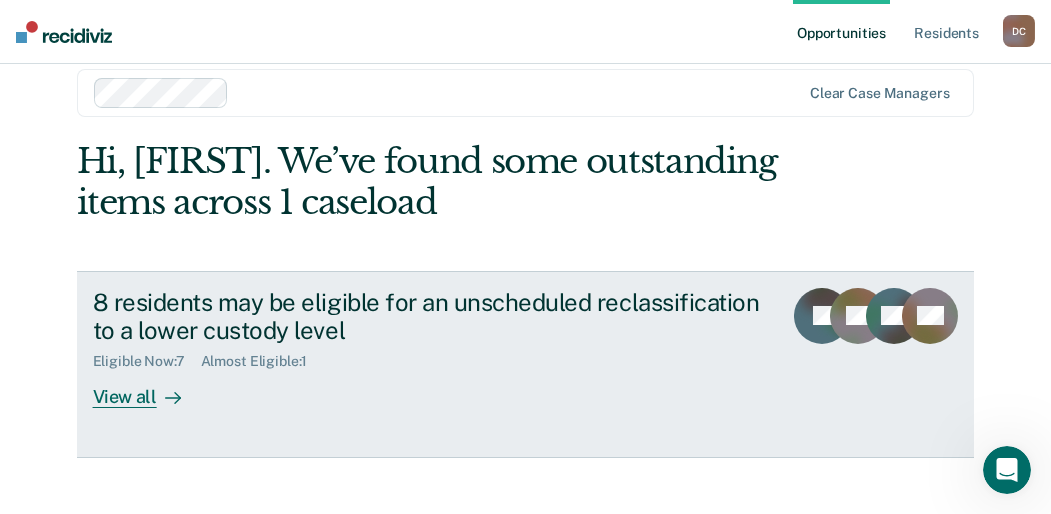 click on "View all" at bounding box center (149, 389) 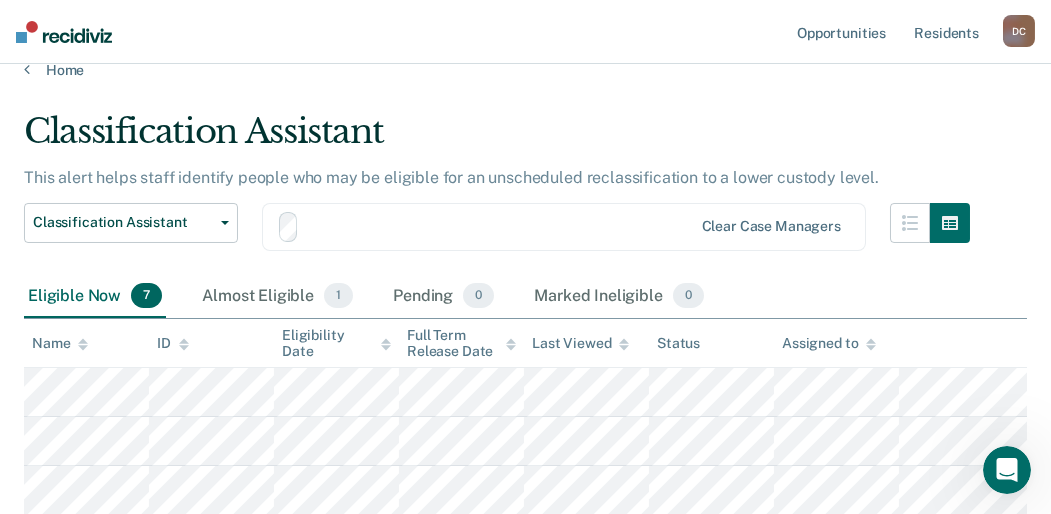 scroll, scrollTop: 0, scrollLeft: 0, axis: both 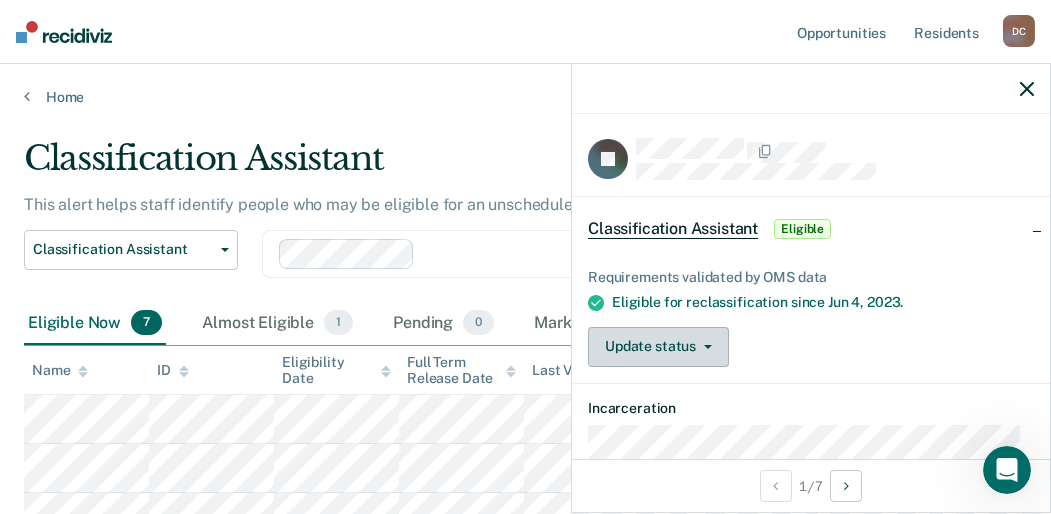 click on "Update status" at bounding box center [658, 347] 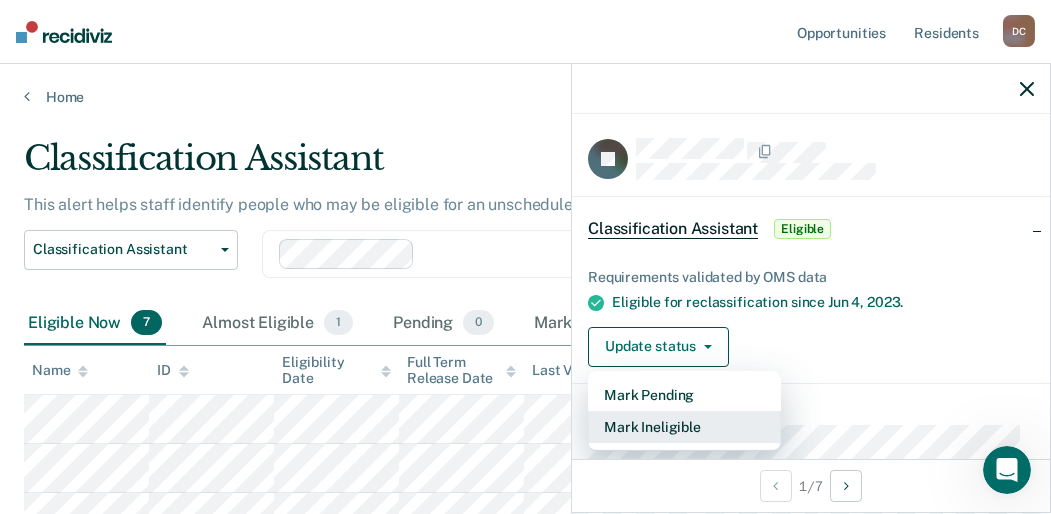 click on "Mark Ineligible" at bounding box center (684, 427) 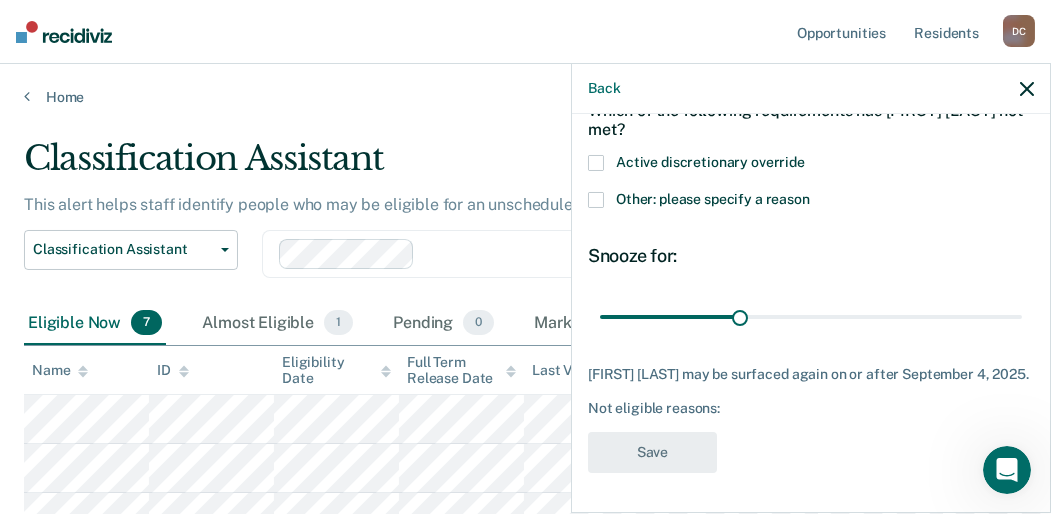 scroll, scrollTop: 125, scrollLeft: 0, axis: vertical 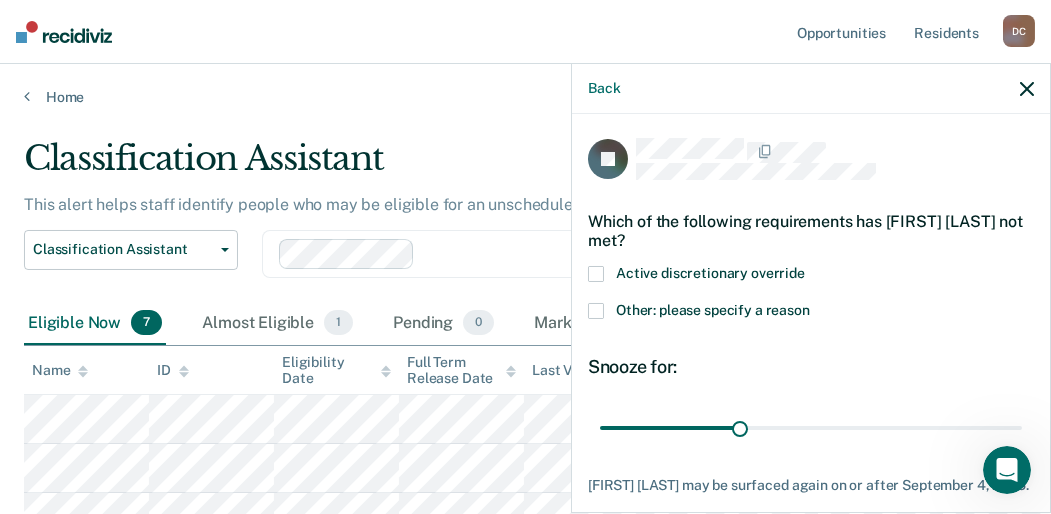 click 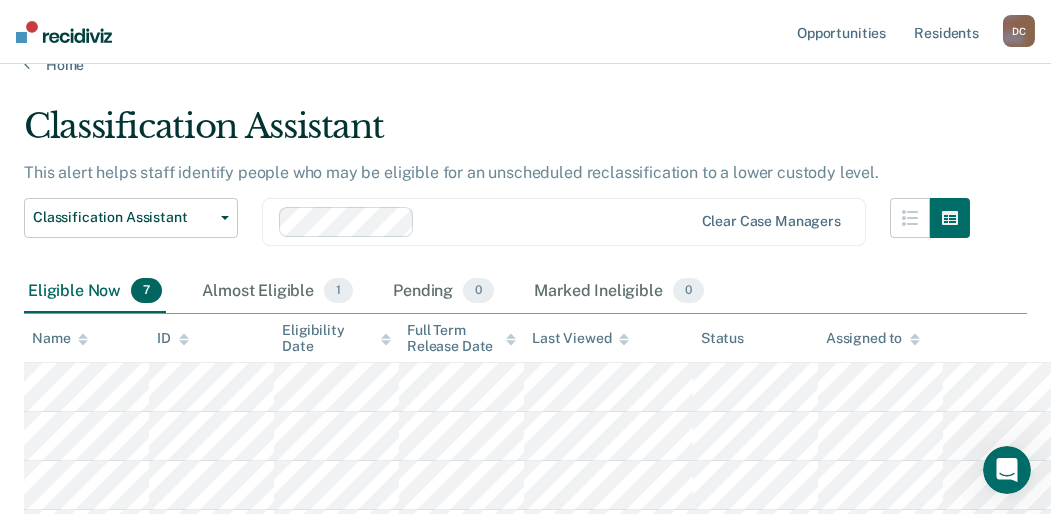 scroll, scrollTop: 0, scrollLeft: 0, axis: both 